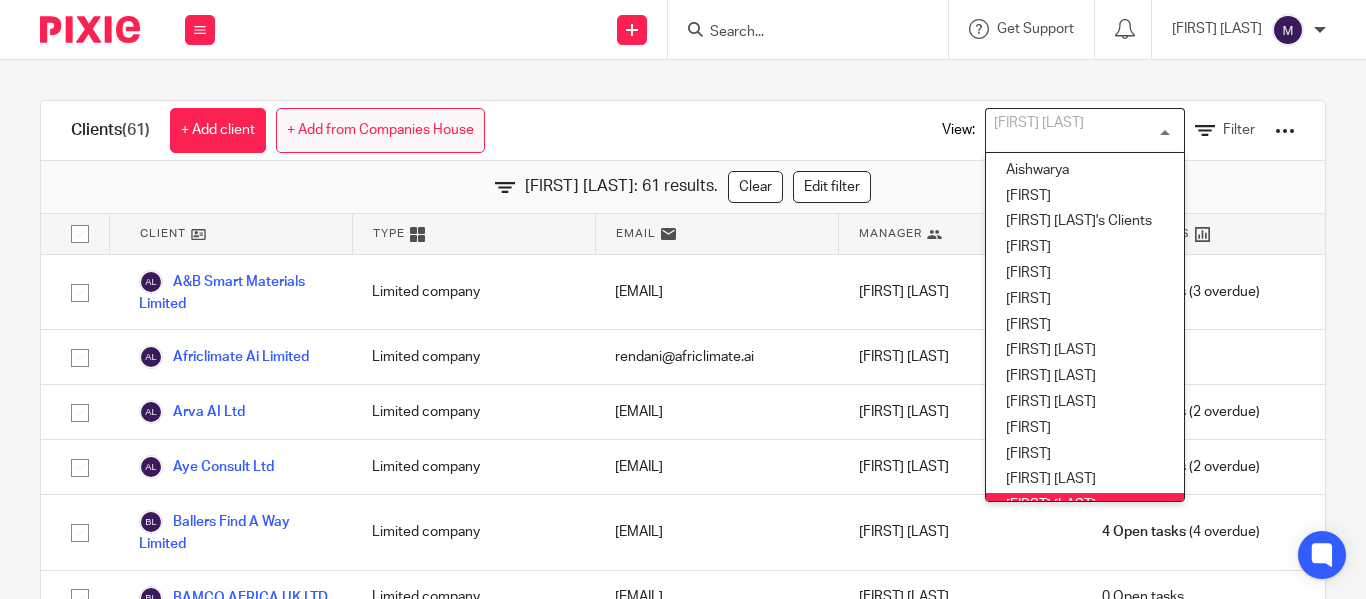 scroll, scrollTop: 0, scrollLeft: 0, axis: both 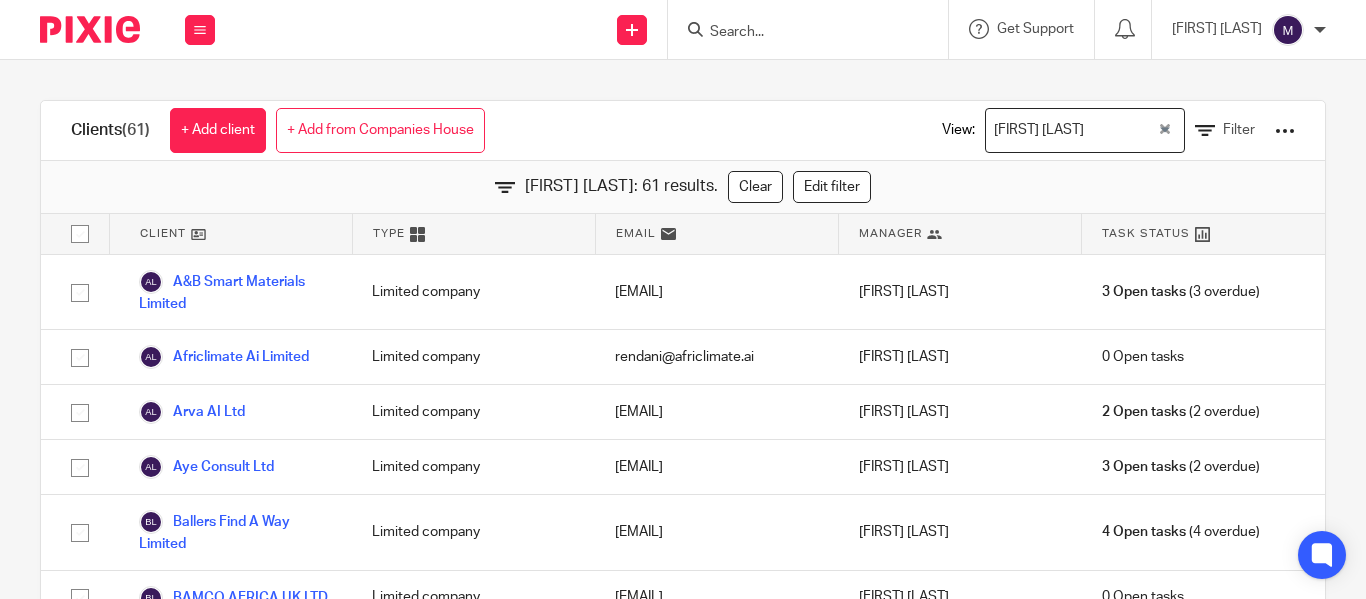 click on "Clients
(61)
+ Add client
+ Add from Companies House
View:
Hely Patel
Loading...          Filter
Hely Patel: 61 results.
Clear
Edit filter
Client         Type     Email     Manager       Task Status
A&B Smart Materials Limited
Limited company
amaury@absmartmaterials.com
Hely Patel
3 Open tasks
(3 overdue)
Africlimate Ai Limited
Limited company
rendani@africlimate.ai
Hely Patel
0 Open tasks
Arva AI Ltd
Limited company
rhim@arva.ai" at bounding box center [683, 329] 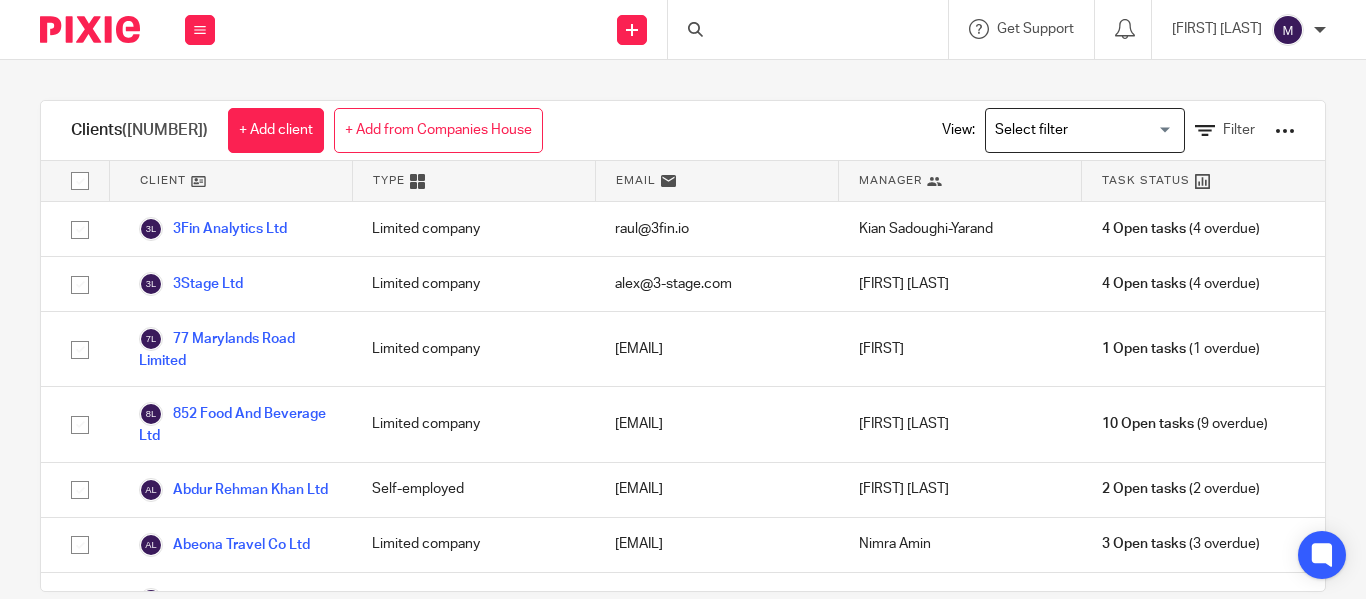 scroll, scrollTop: 0, scrollLeft: 0, axis: both 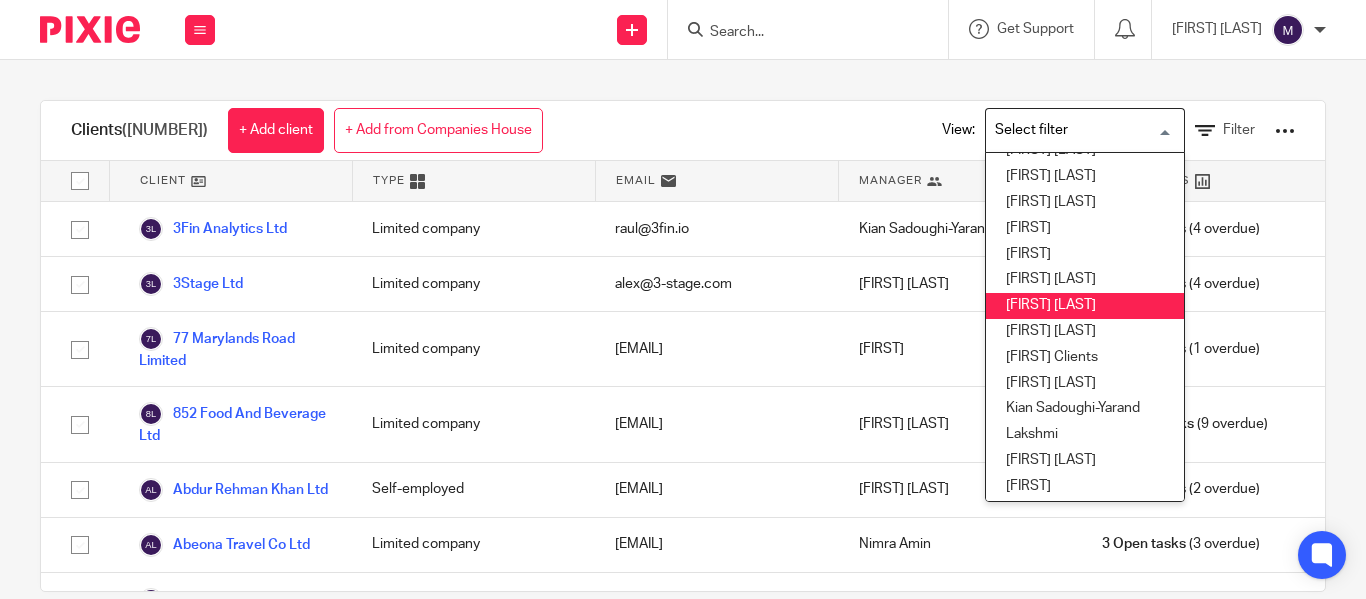 click on "[FIRST] [LAST]" at bounding box center [1085, 306] 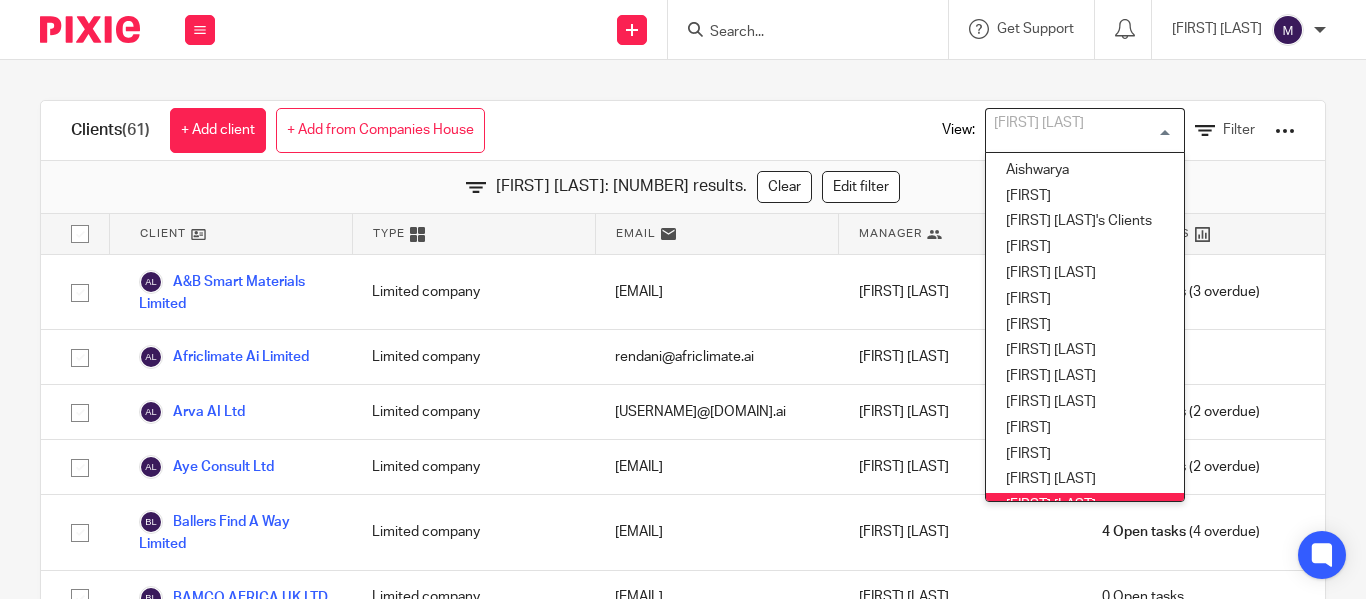 scroll, scrollTop: 16, scrollLeft: 0, axis: vertical 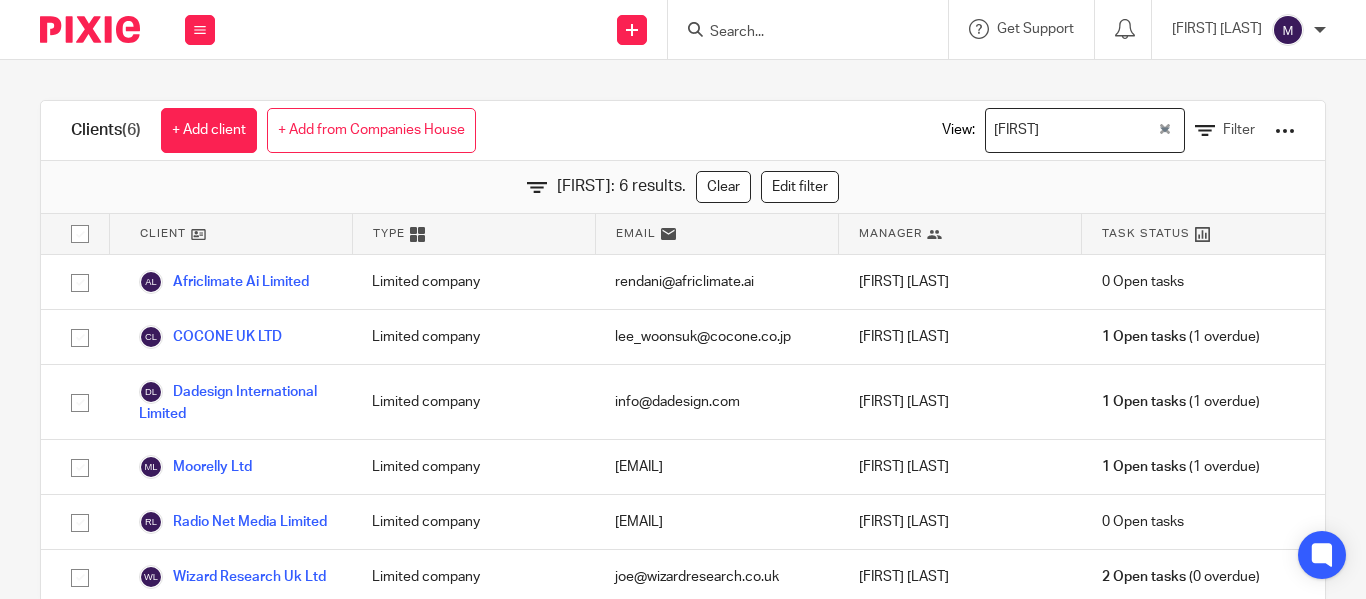 click at bounding box center [1100, 130] 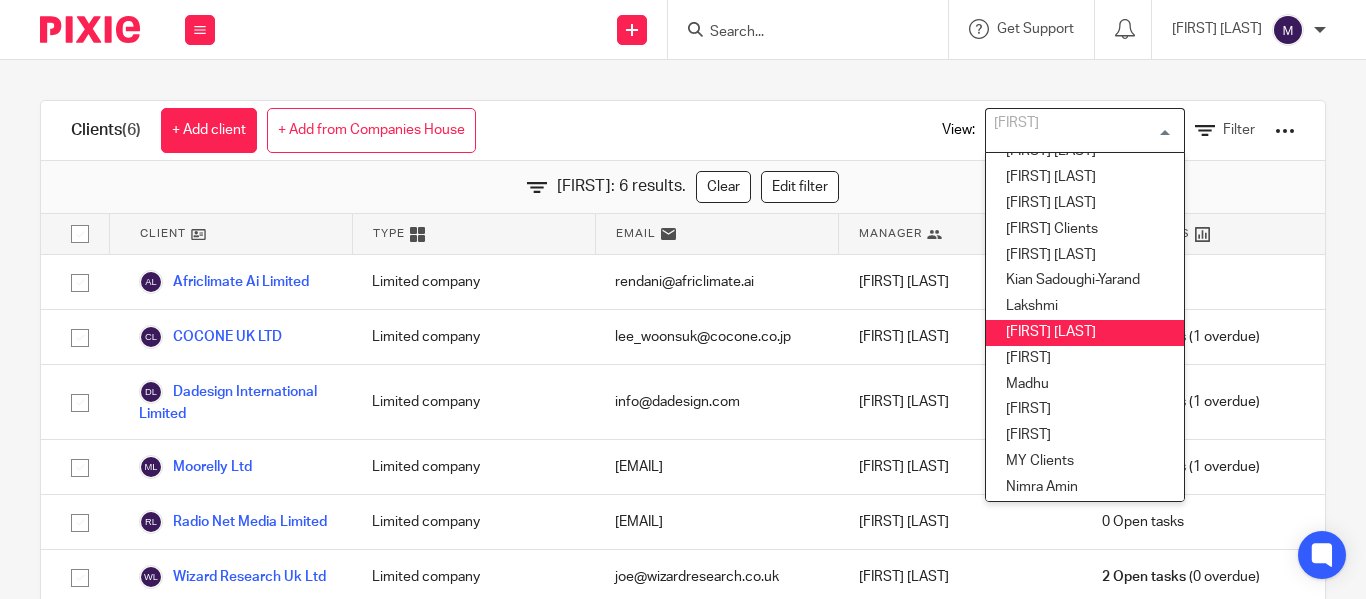 scroll, scrollTop: 363, scrollLeft: 0, axis: vertical 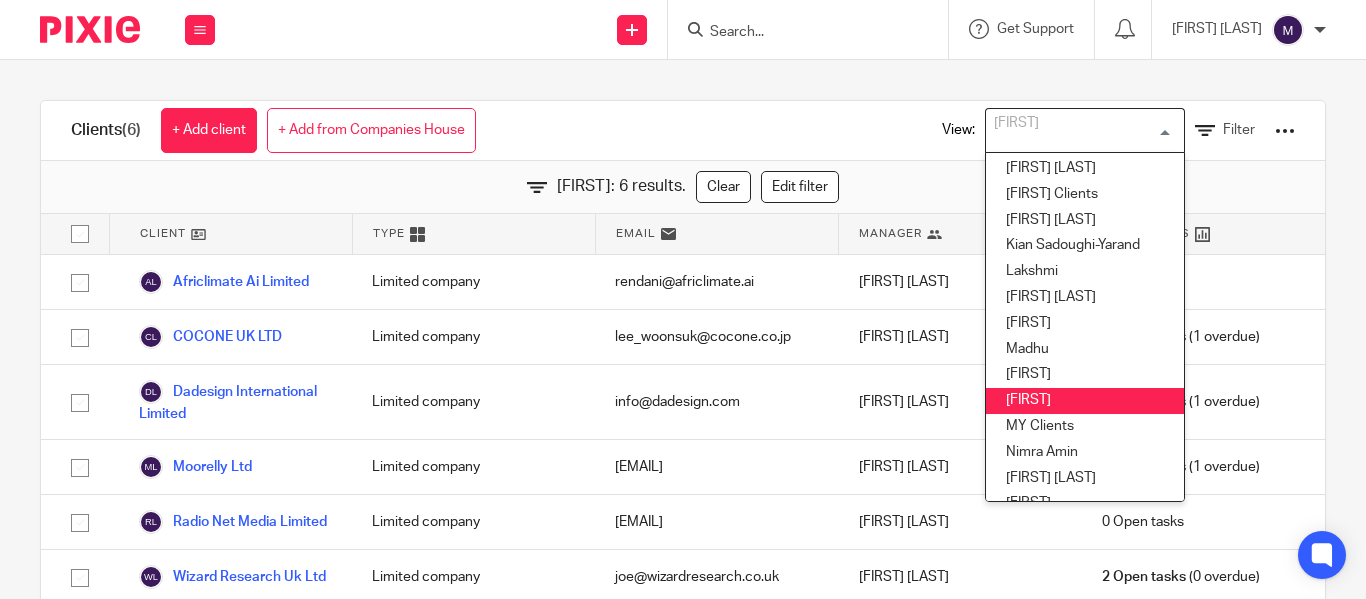 click on "[FIRST]" at bounding box center [1085, 401] 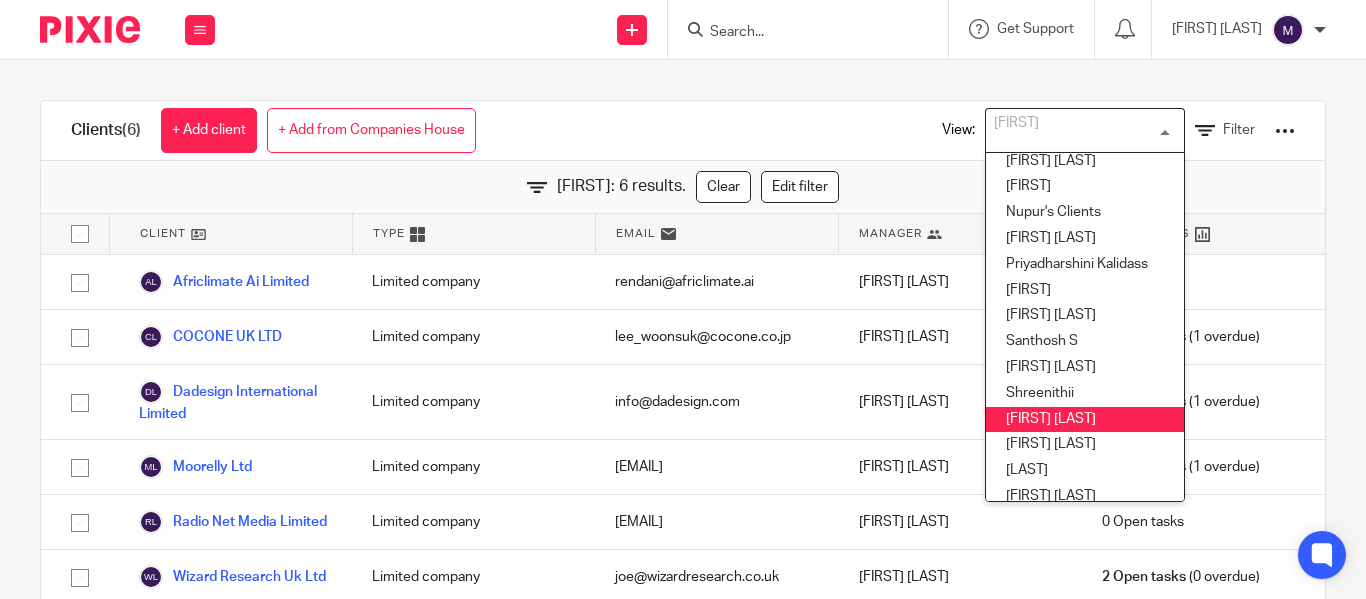scroll, scrollTop: 763, scrollLeft: 0, axis: vertical 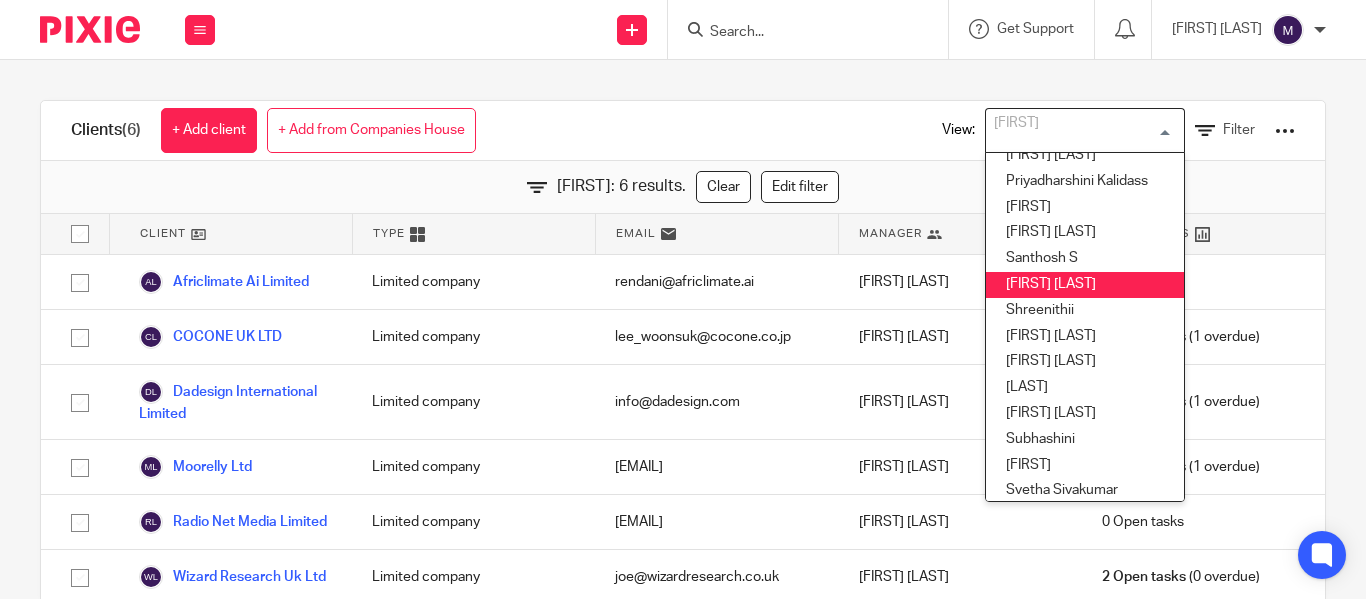 click on "Clients
(6)
+ Add client
+ Add from Companies House
View:
[FIRST]
Loading...
[FIRST] [LAST]
[LAST]
[FIRST] [LAST]'s Clients
[FIRST]
[FIRST] [LAST]
[FIRST]
[FIRST]
[FIRST] [LAST]
[FIRST] [LAST]
[FIRST] [LAST]
[FIRST]
[FIRST]
[FIRST] [LAST]
[FIRST] [LAST]
[FIRST] [LAST]
[FIRST]
[FIRST]
[FIRST] [LAST]
[FIRST] [LAST]
[FIRST] [LAST]
[FIRST]
[FIRST]
[FIRST]
[FIRST]
[FIRST]
[FIRST] [LAST]
[FIRST] Clients
[FIRST] [LAST]
[FIRST]
[FIRST]
[FIRST] [LAST]
[FIRST] [LAST]" at bounding box center (683, 131) 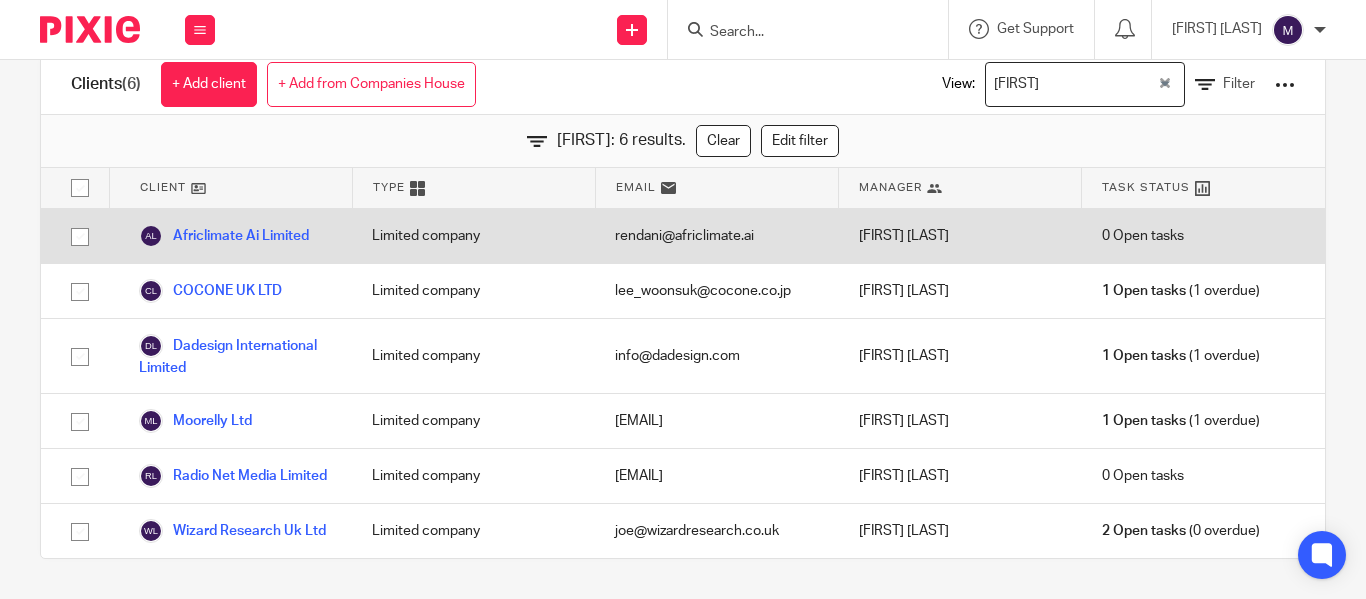 scroll, scrollTop: 0, scrollLeft: 0, axis: both 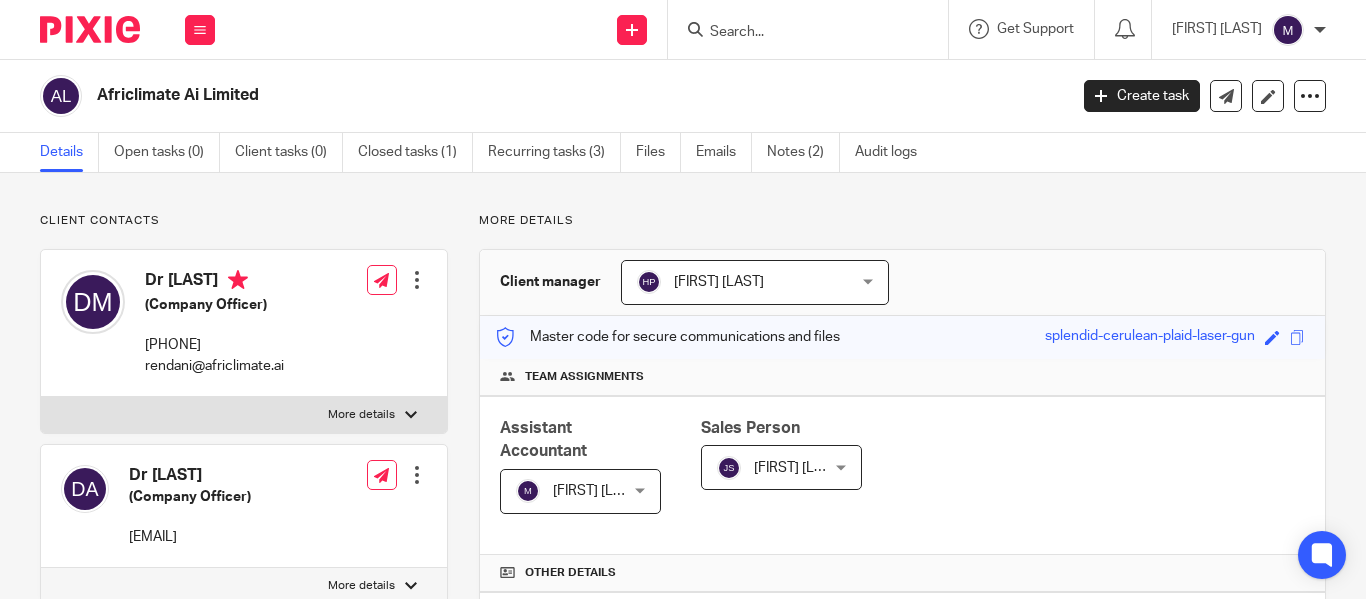 click at bounding box center [798, 33] 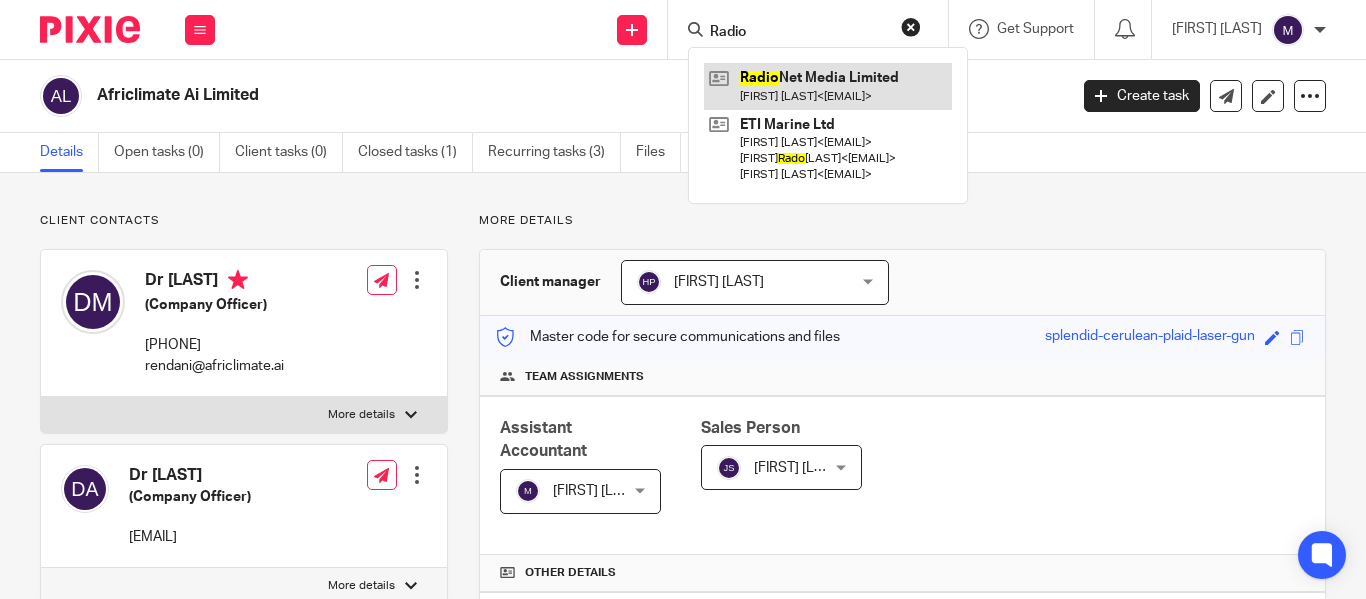 type on "Radio" 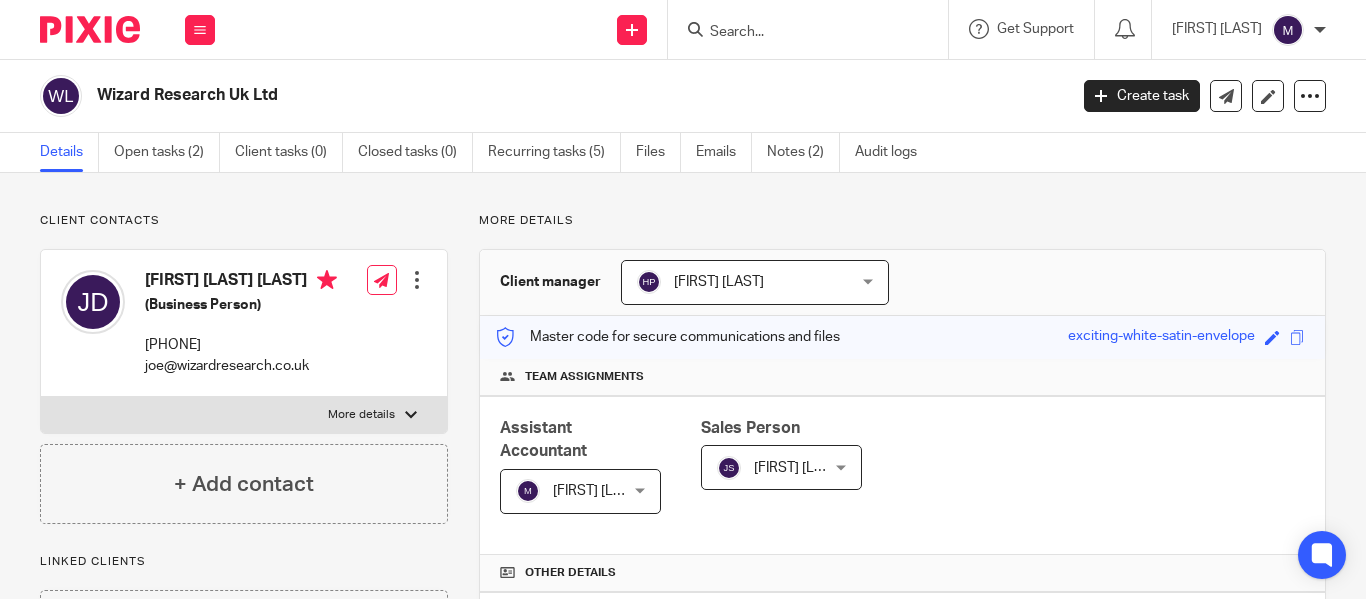 scroll, scrollTop: 0, scrollLeft: 0, axis: both 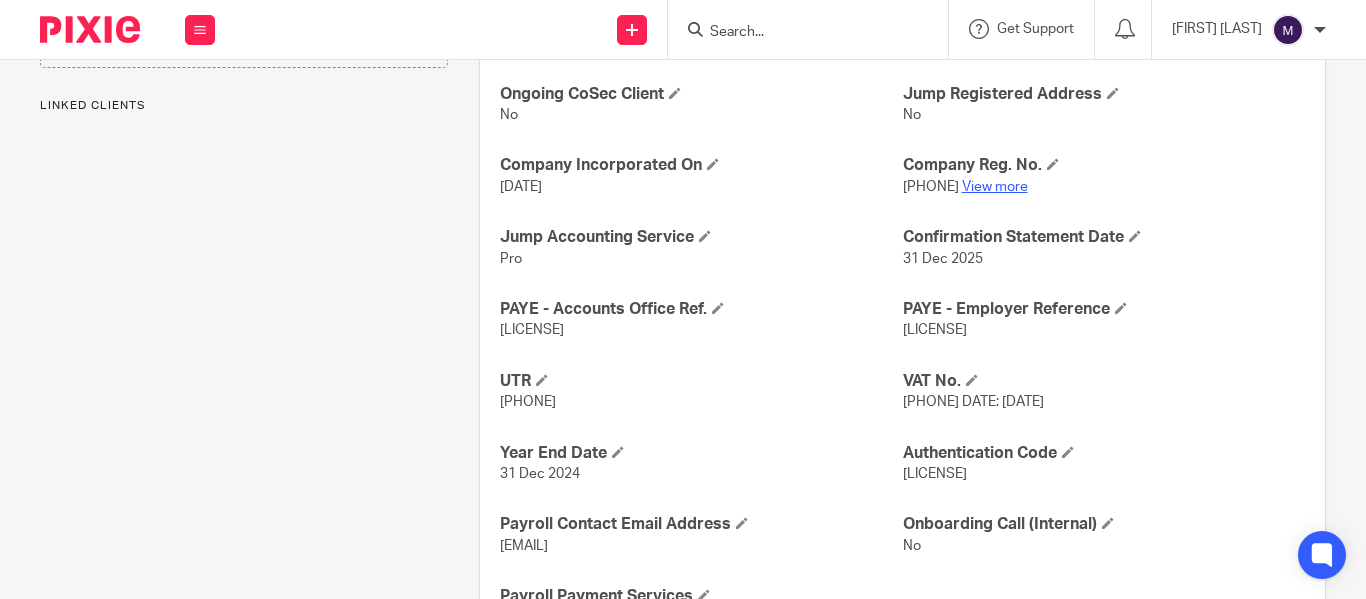 click on "View more" at bounding box center (995, 187) 